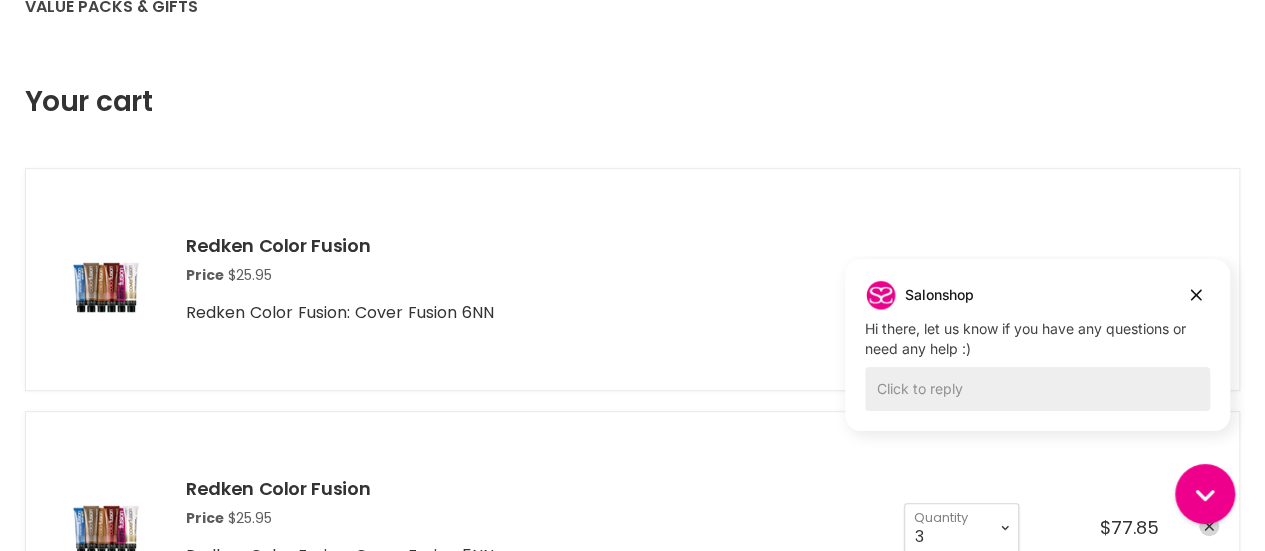 scroll, scrollTop: 0, scrollLeft: 0, axis: both 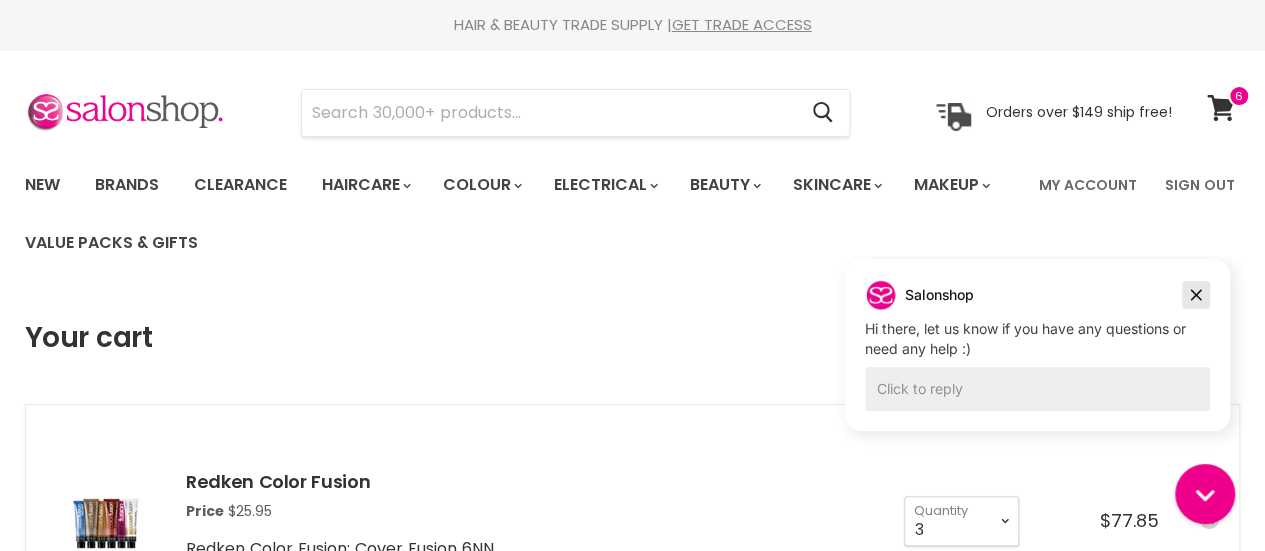 click 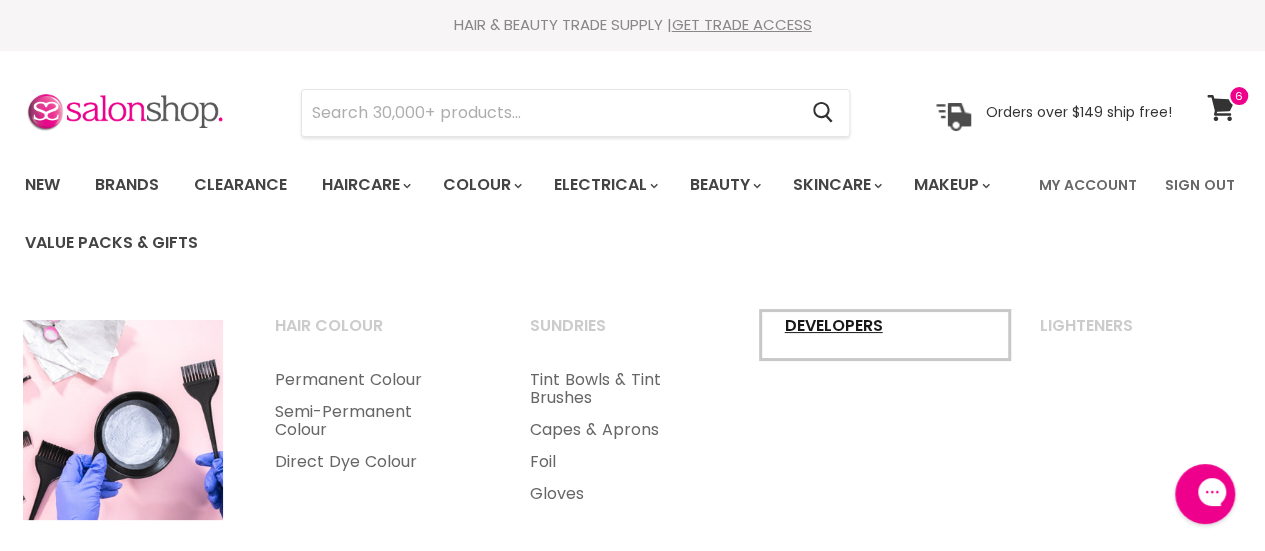 click on "Developers" at bounding box center [885, 335] 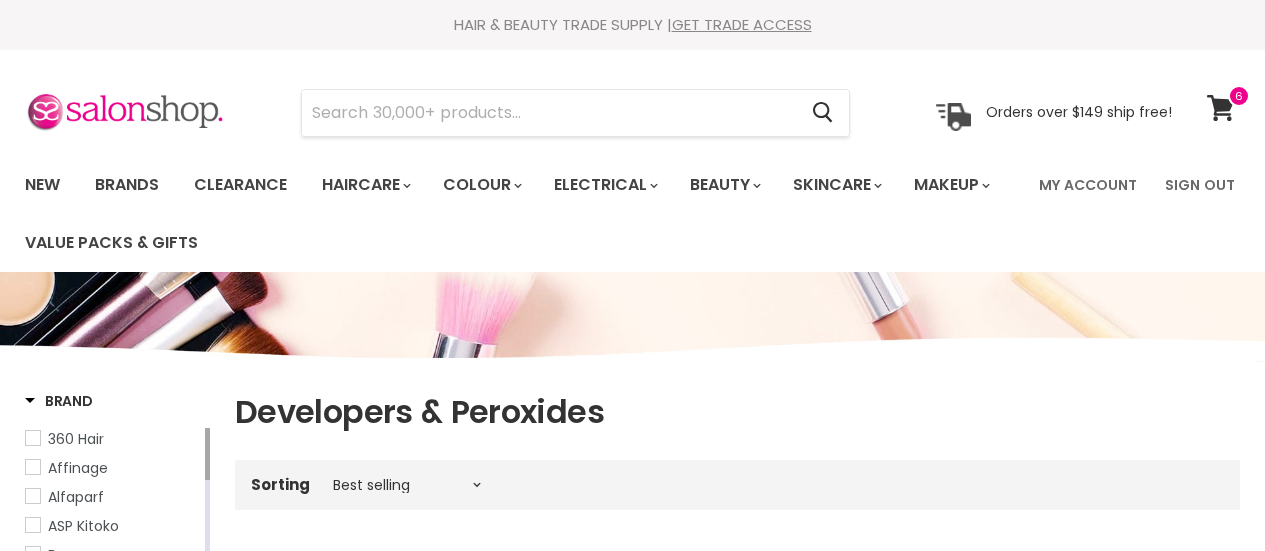 scroll, scrollTop: 0, scrollLeft: 0, axis: both 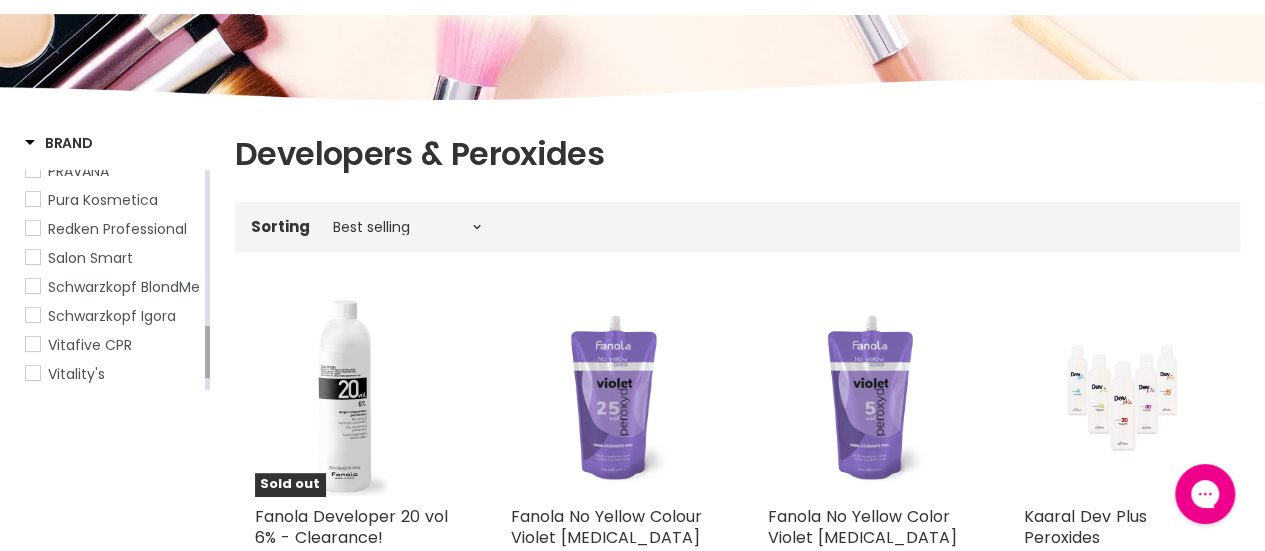 drag, startPoint x: 205, startPoint y: 195, endPoint x: 210, endPoint y: 351, distance: 156.08011 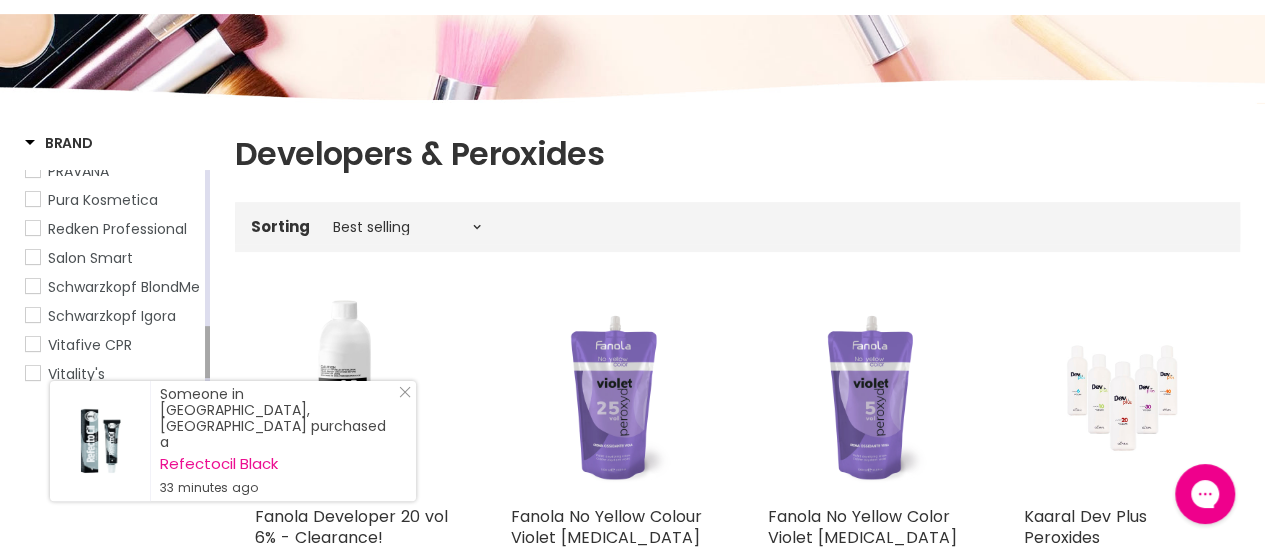 click at bounding box center [33, 228] 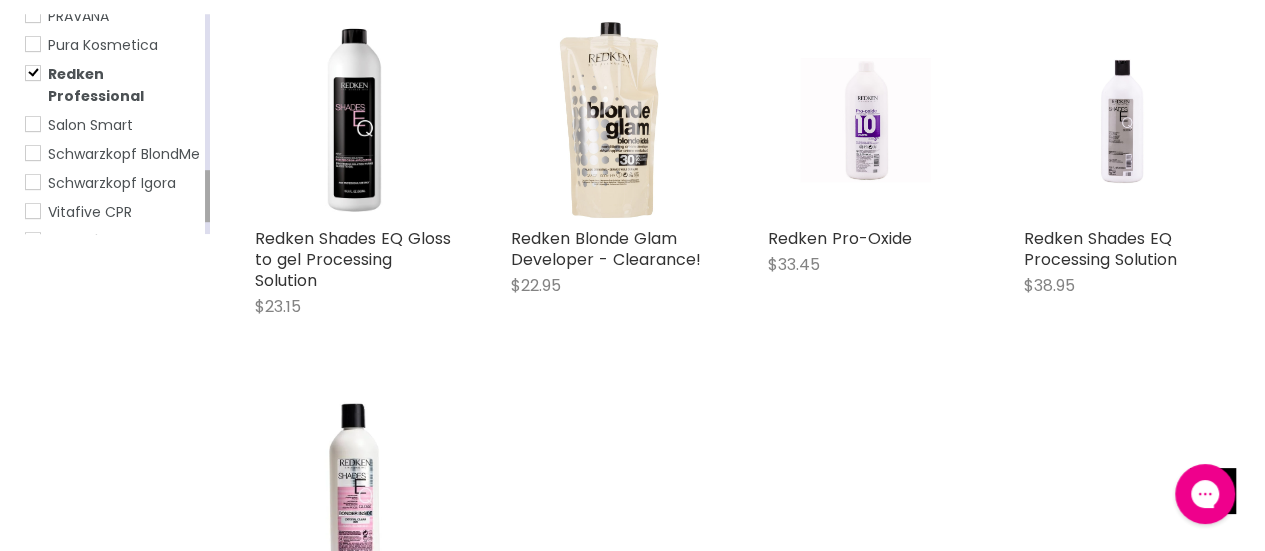 scroll, scrollTop: 532, scrollLeft: 0, axis: vertical 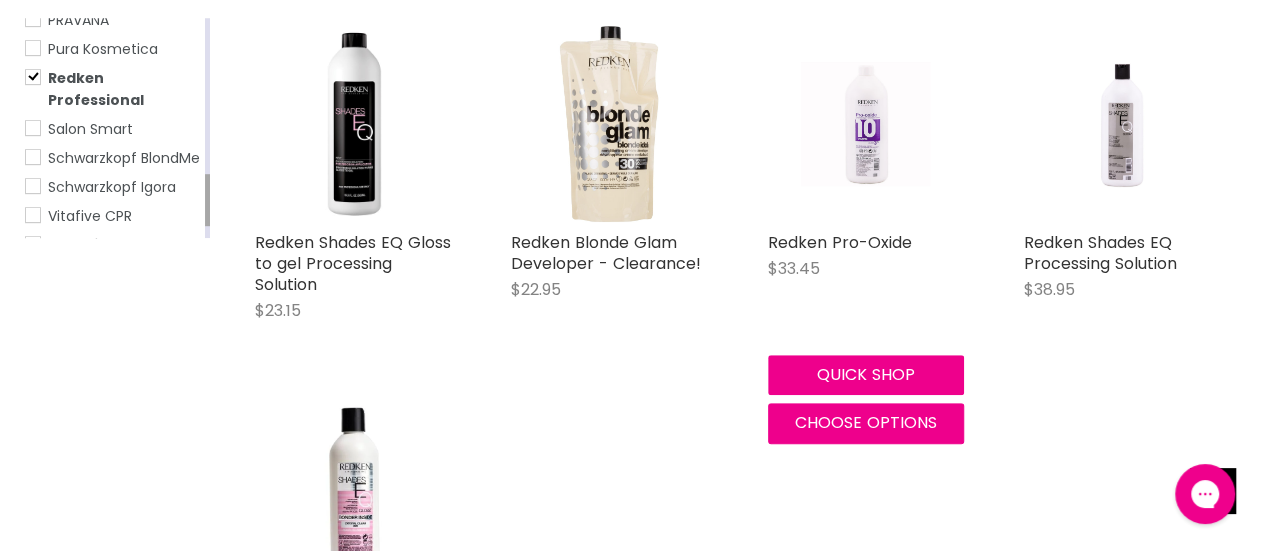 click at bounding box center [865, 124] 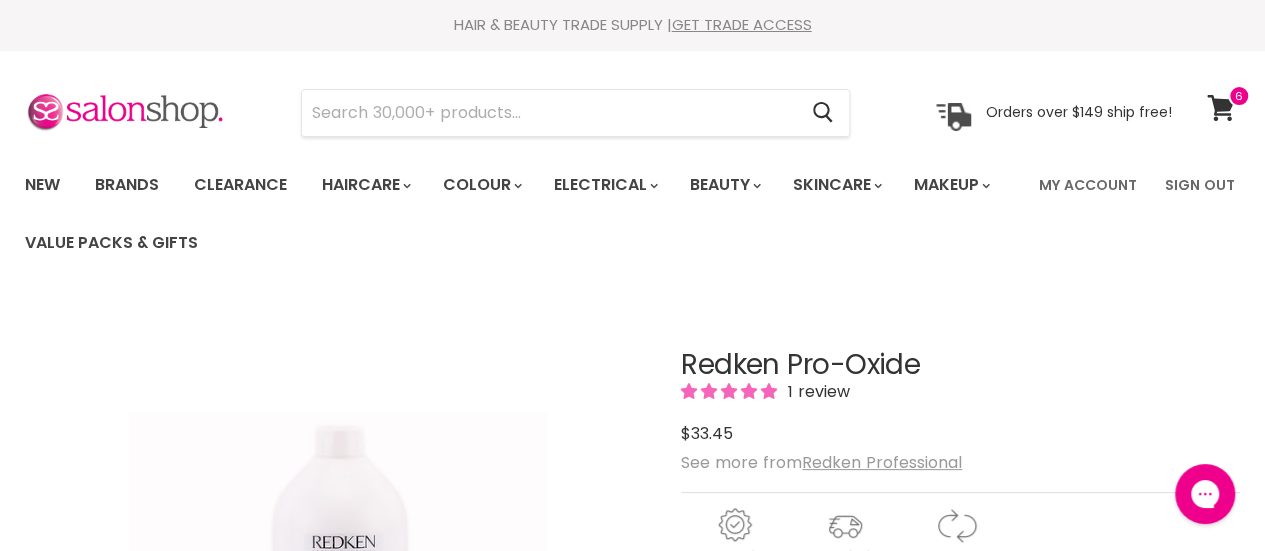 scroll, scrollTop: 0, scrollLeft: 0, axis: both 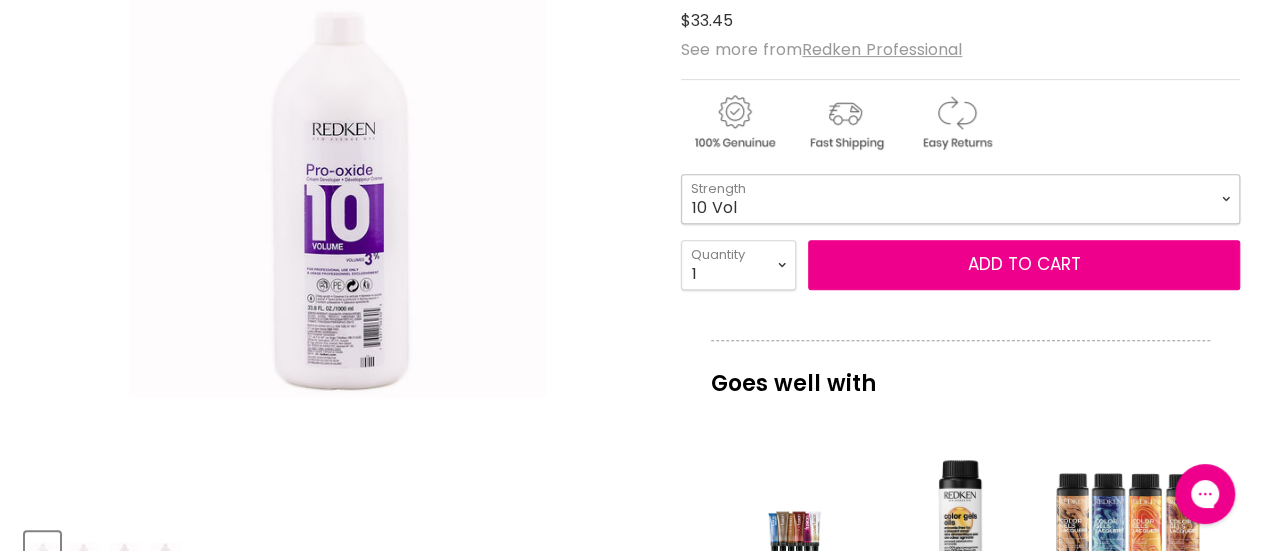 click on "10 Vol
20 Vol
30 Vol
40 Vol" at bounding box center [960, 199] 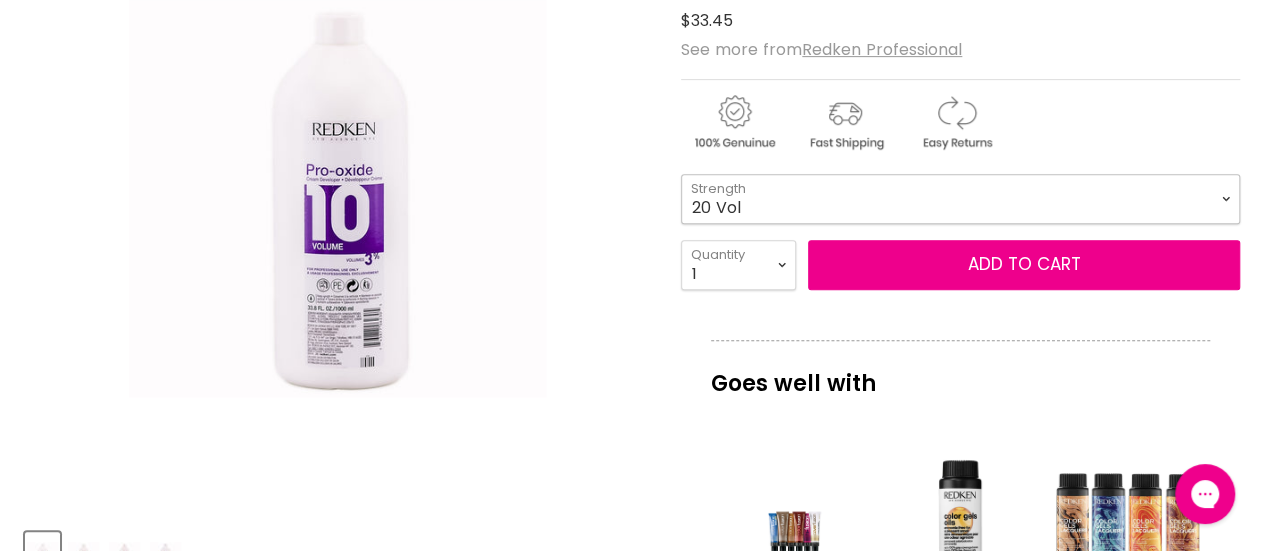 click on "10 Vol
20 Vol
30 Vol
40 Vol" at bounding box center [960, 199] 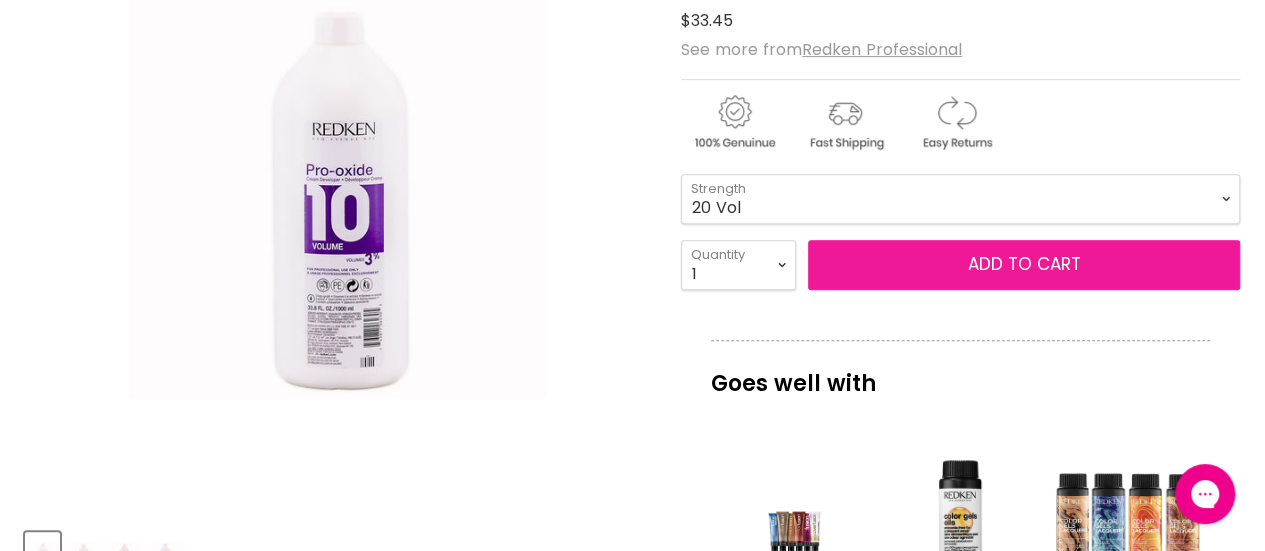 click on "Add to cart" at bounding box center [1024, 265] 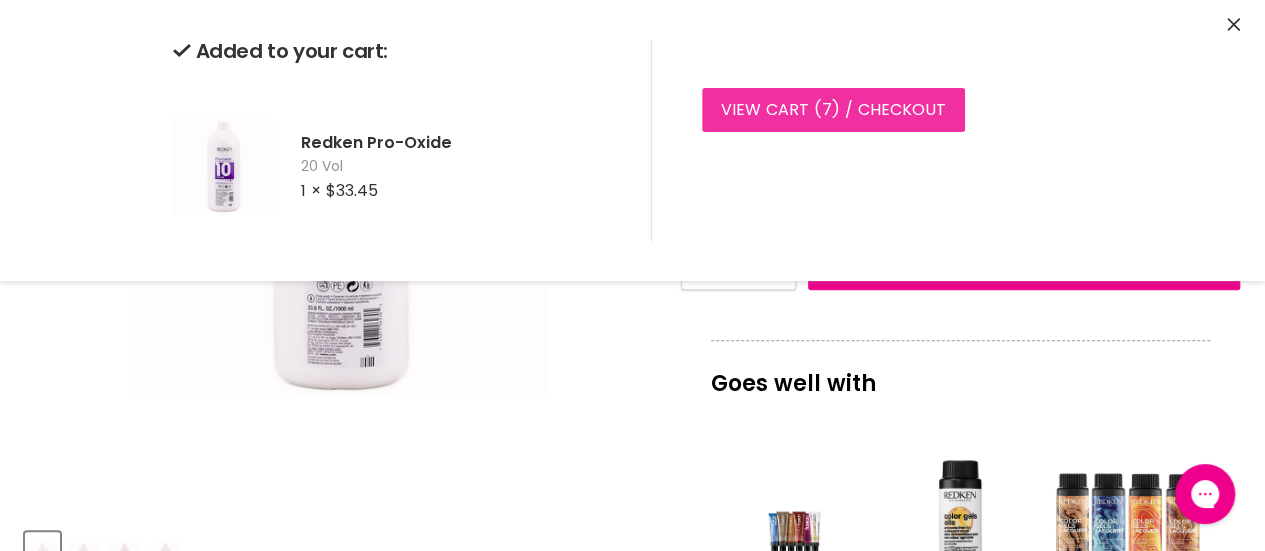 click on "View cart ( 7 )  /  Checkout" at bounding box center (833, 110) 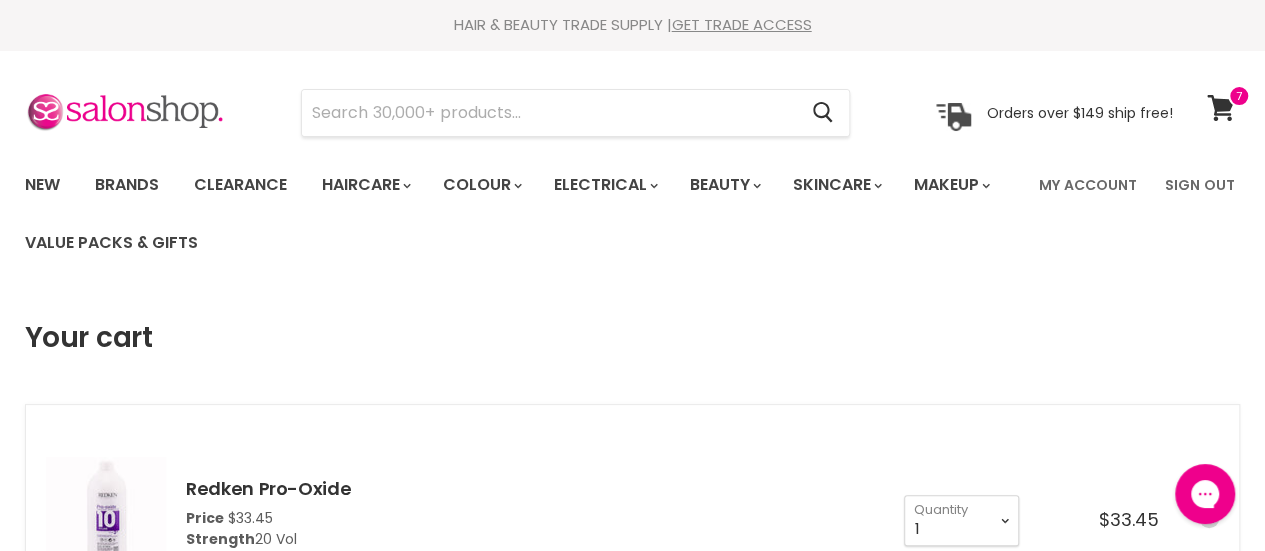 scroll, scrollTop: 0, scrollLeft: 0, axis: both 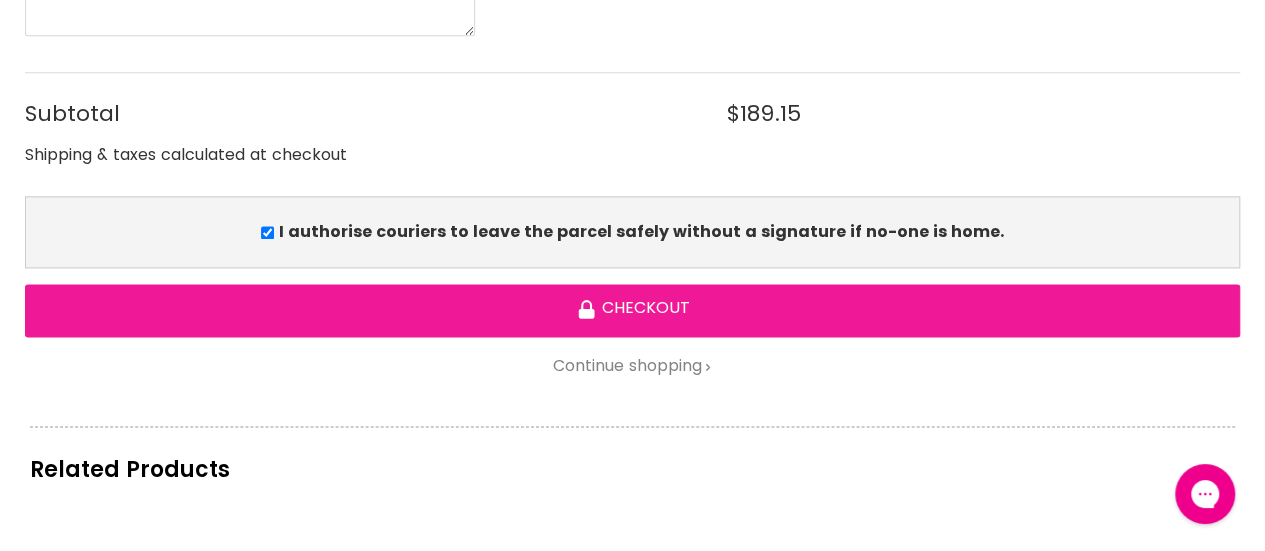 click on "Checkout" at bounding box center [632, 310] 